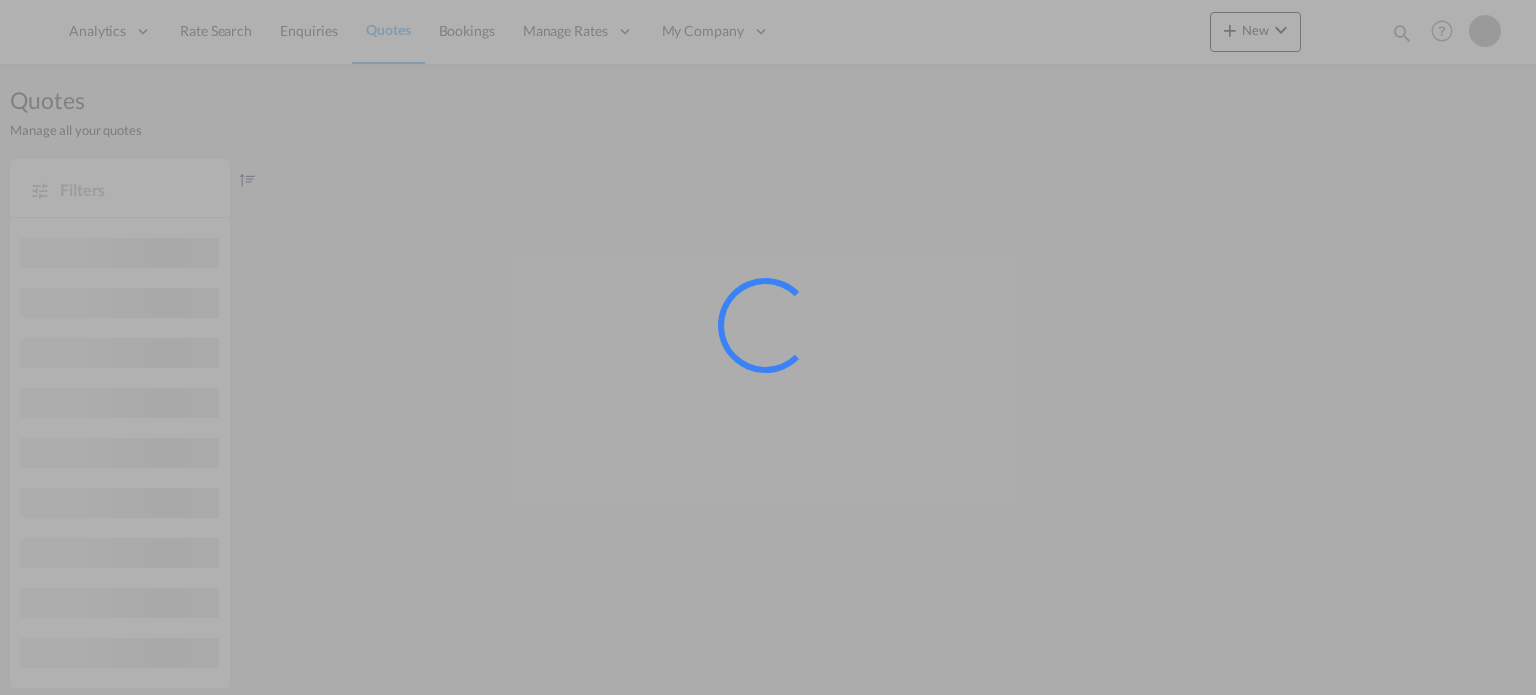 scroll, scrollTop: 0, scrollLeft: 0, axis: both 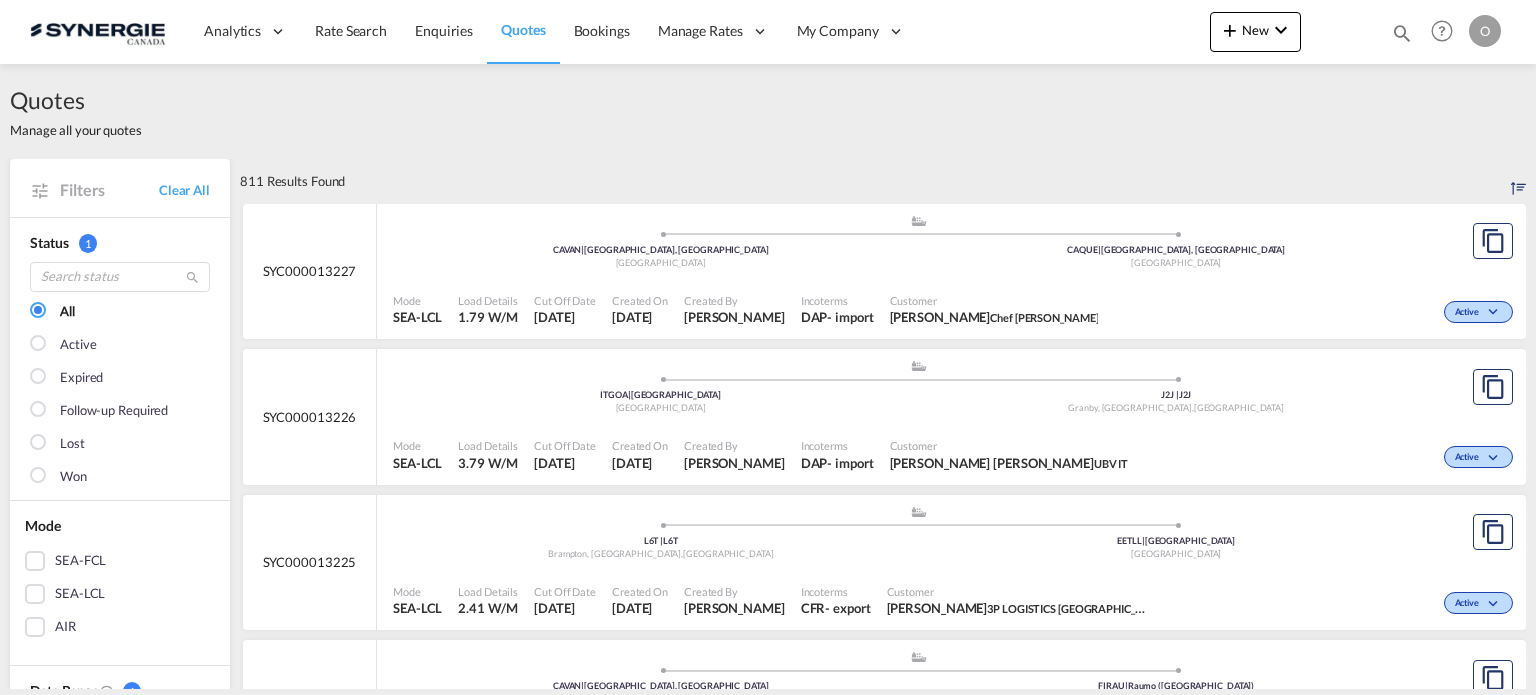 click at bounding box center (1402, 33) 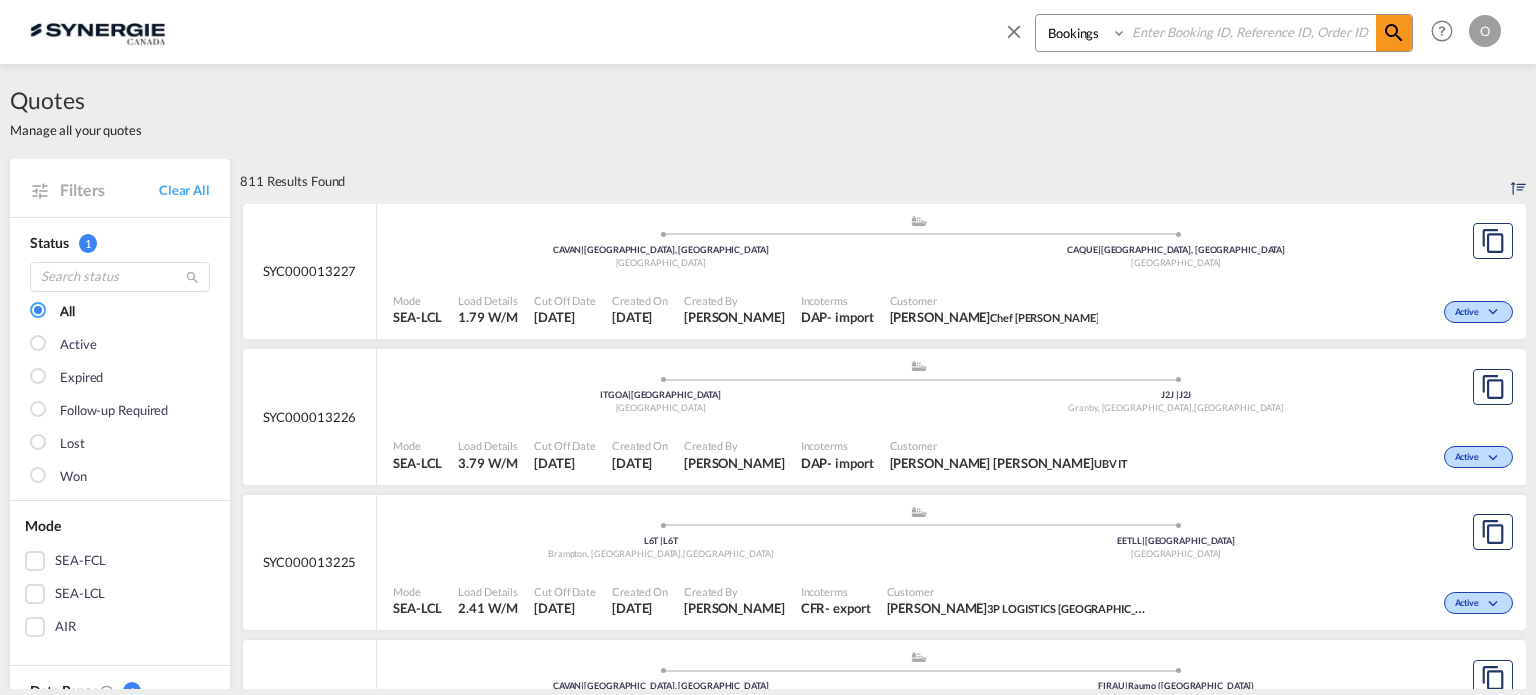 click on "Bookings Quotes Enquiries" at bounding box center [1083, 33] 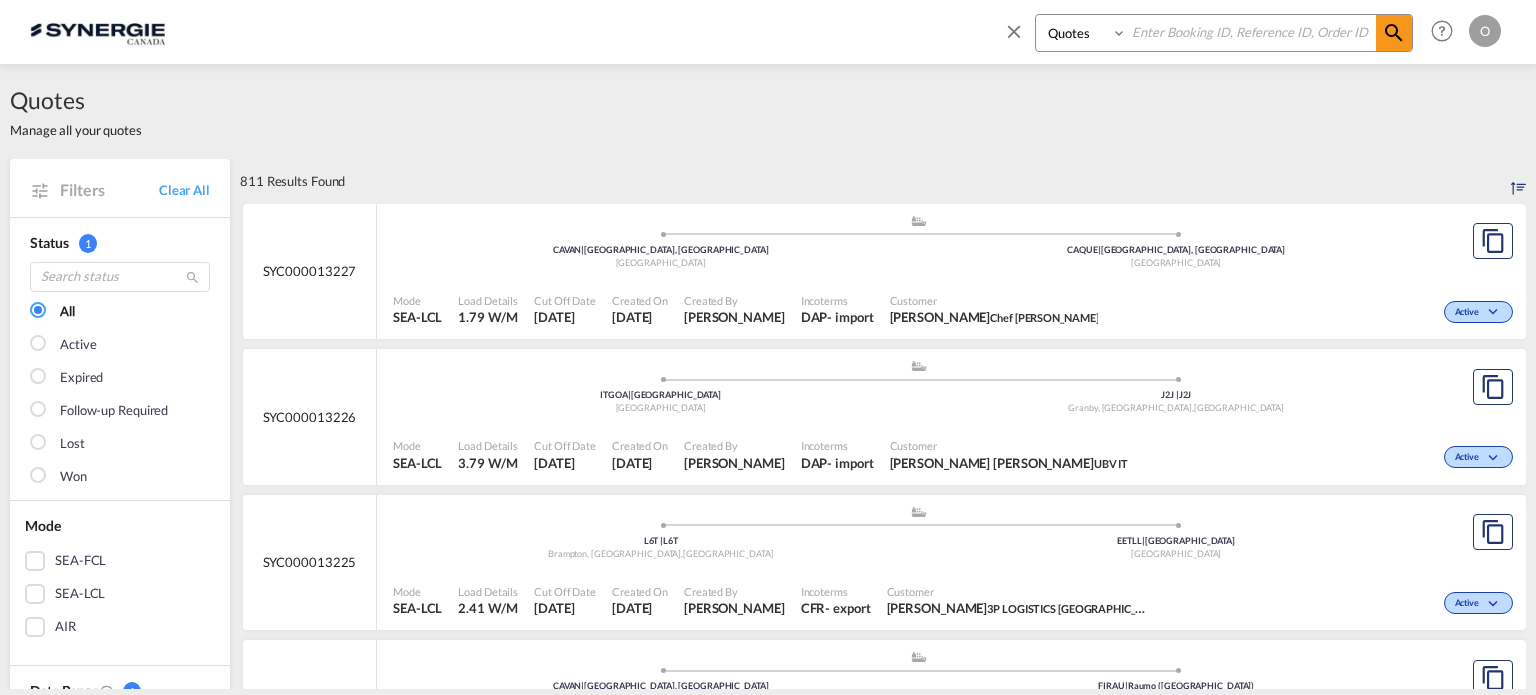 click on "Bookings Quotes Enquiries" at bounding box center [1083, 33] 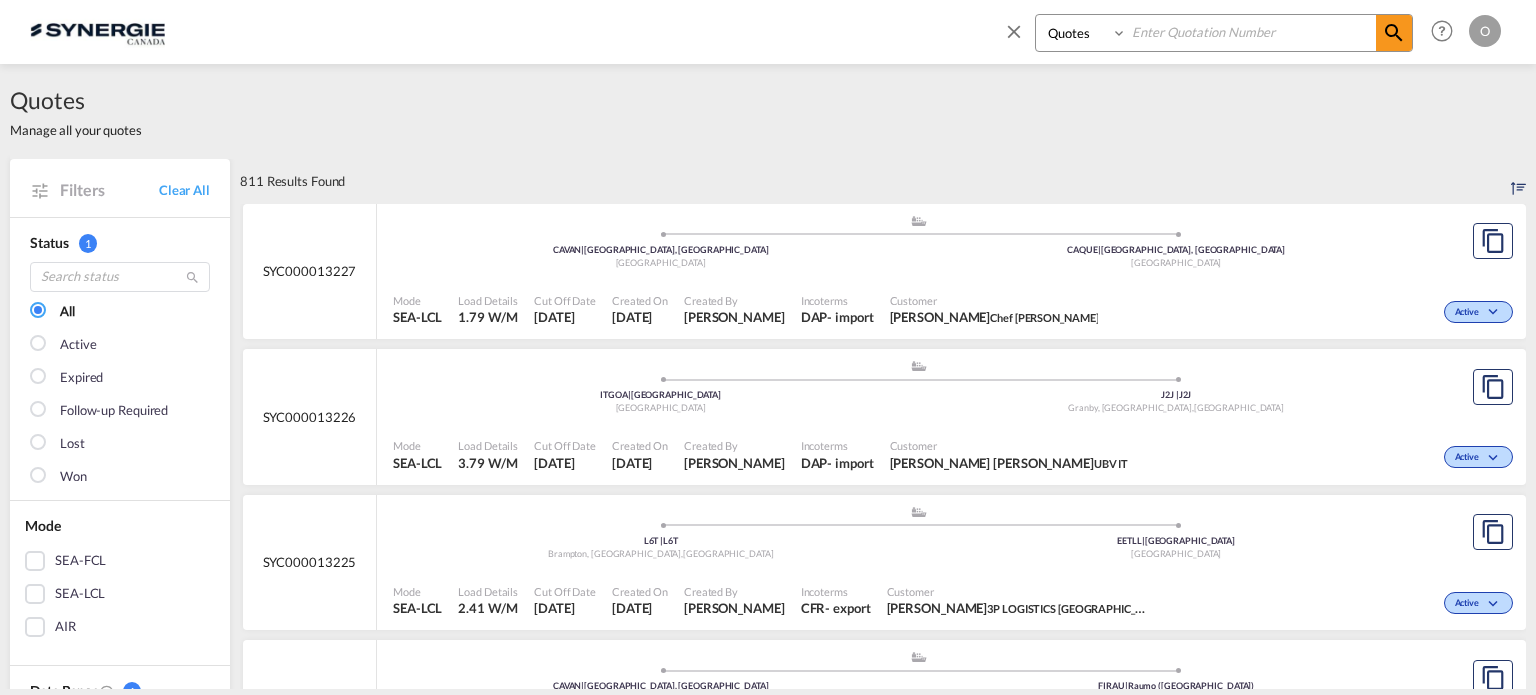 click at bounding box center (1251, 32) 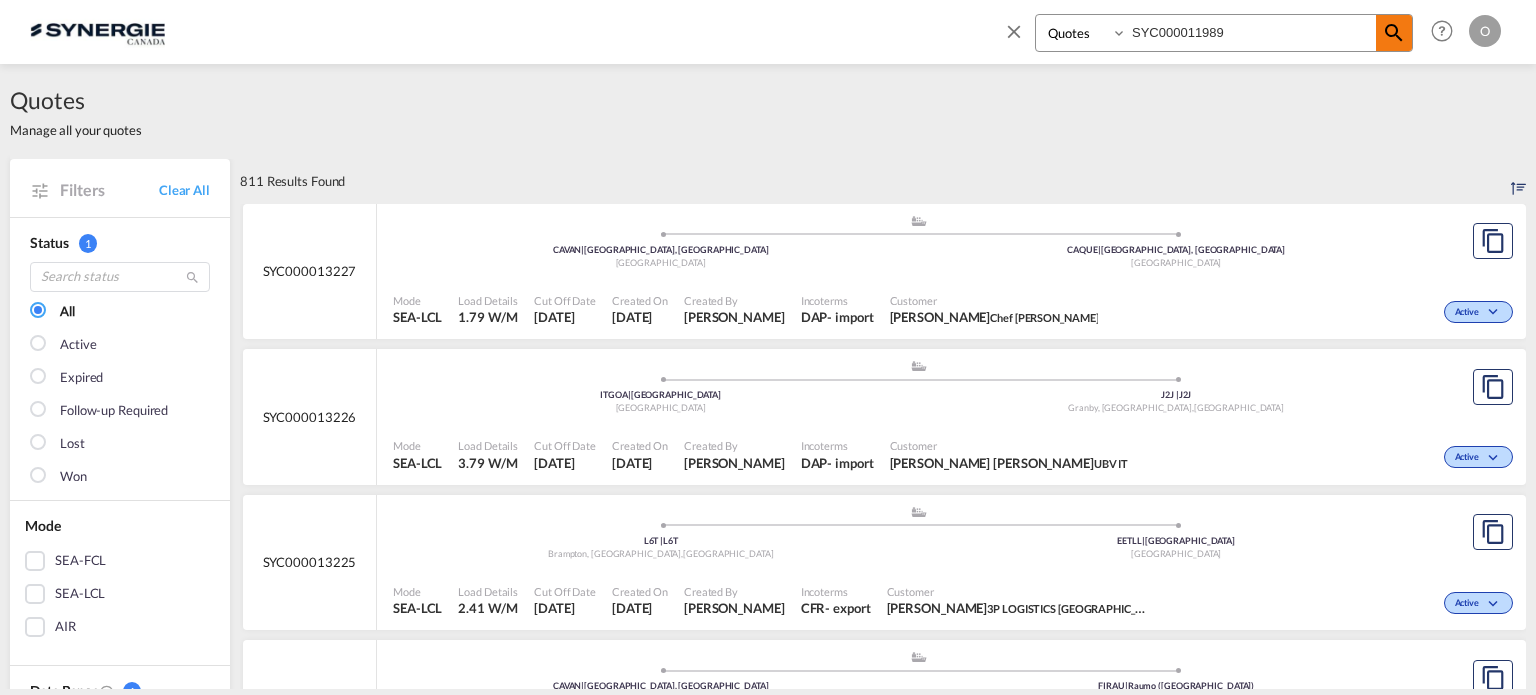 type on "SYC000011989" 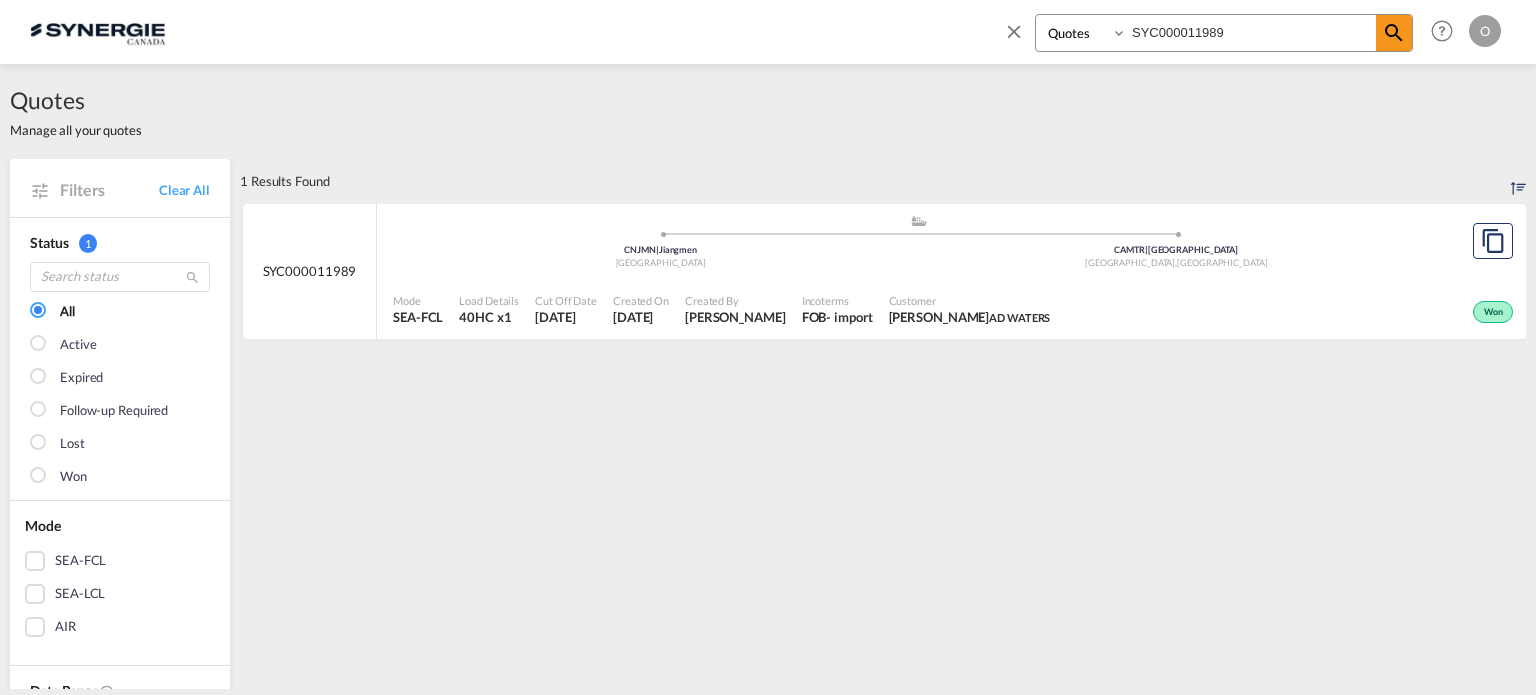 click on "Created On" at bounding box center (641, 300) 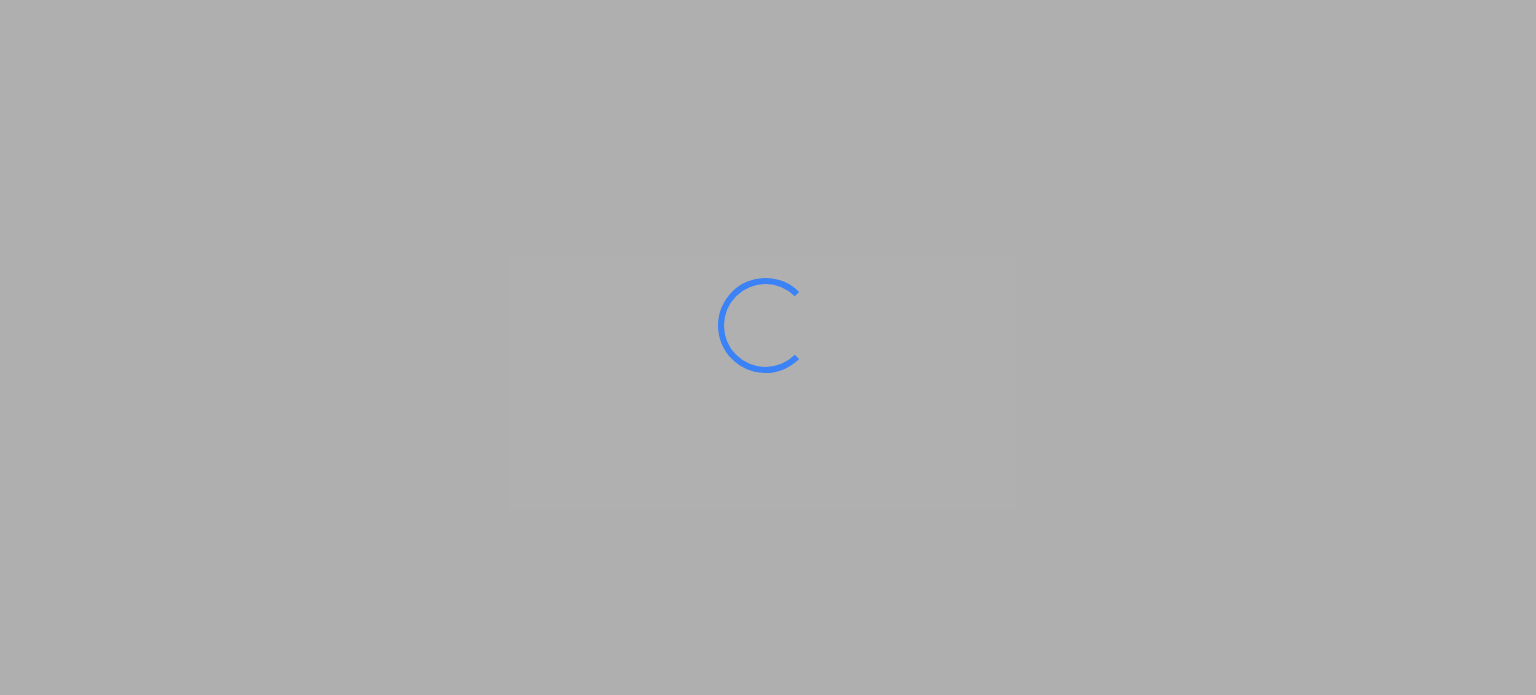 scroll, scrollTop: 0, scrollLeft: 0, axis: both 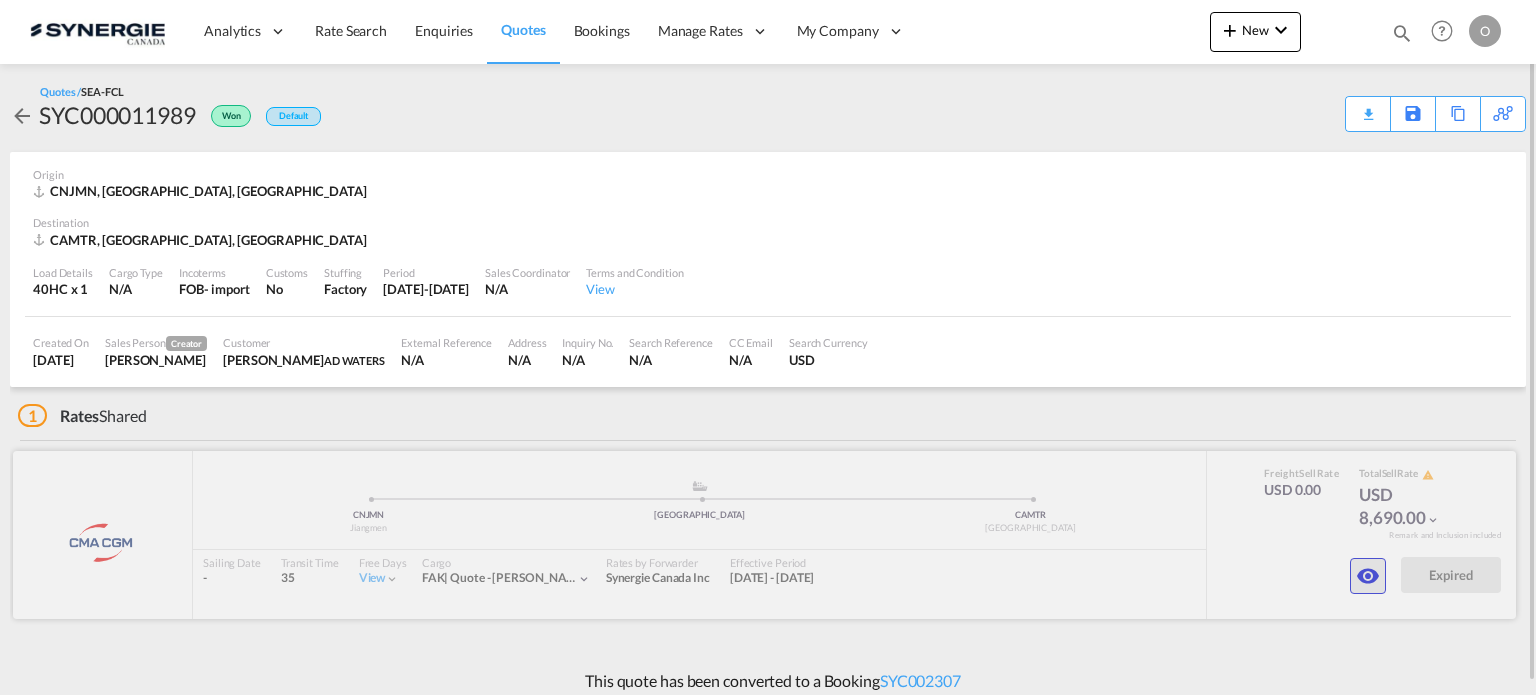 click at bounding box center [1368, 576] 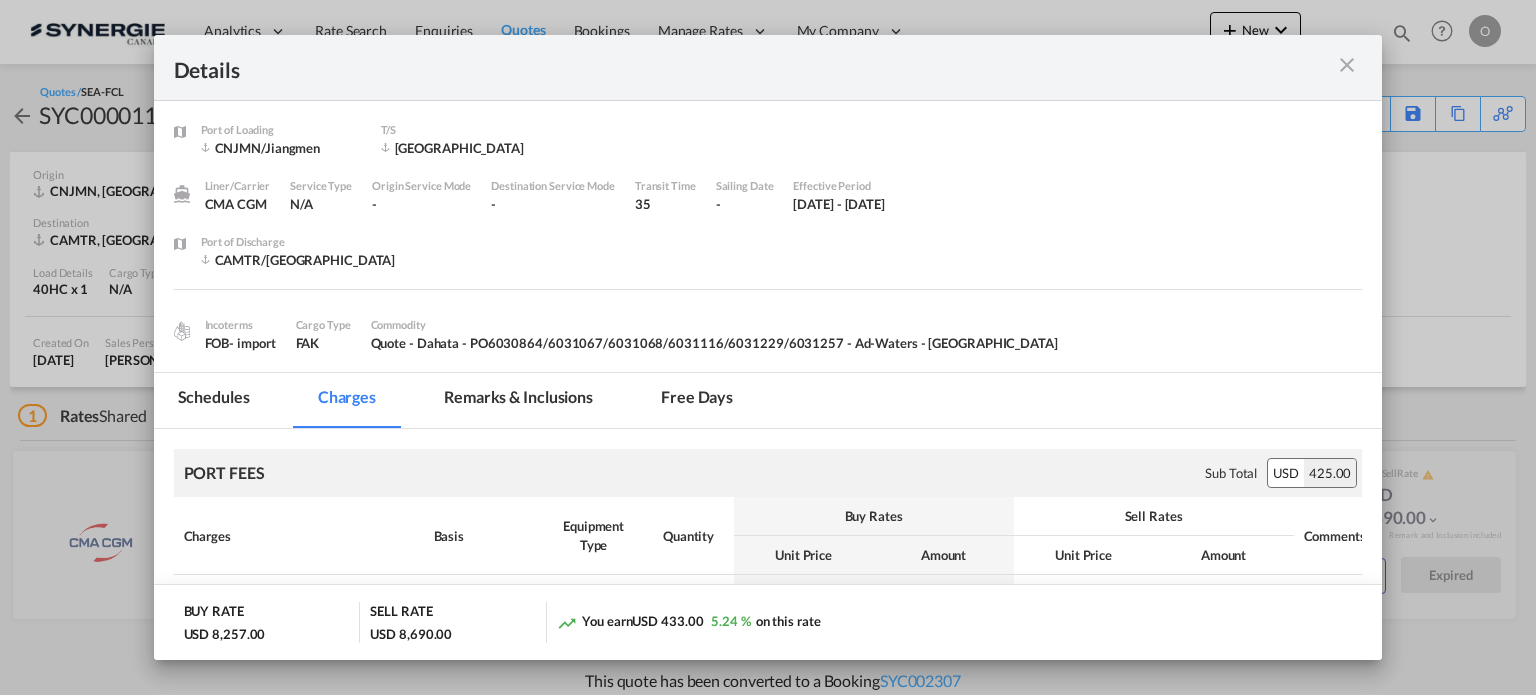 click on "Remarks & Inclusions" at bounding box center (518, 400) 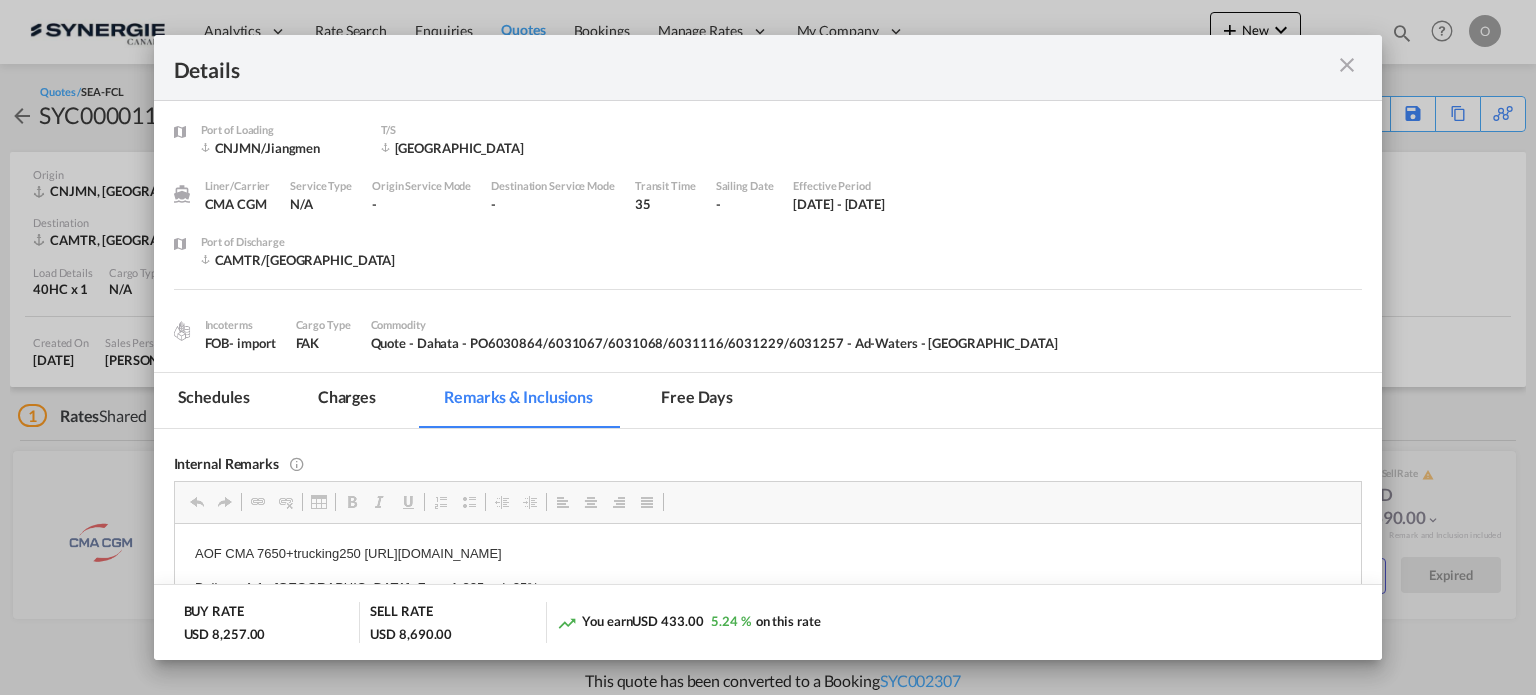scroll, scrollTop: 0, scrollLeft: 0, axis: both 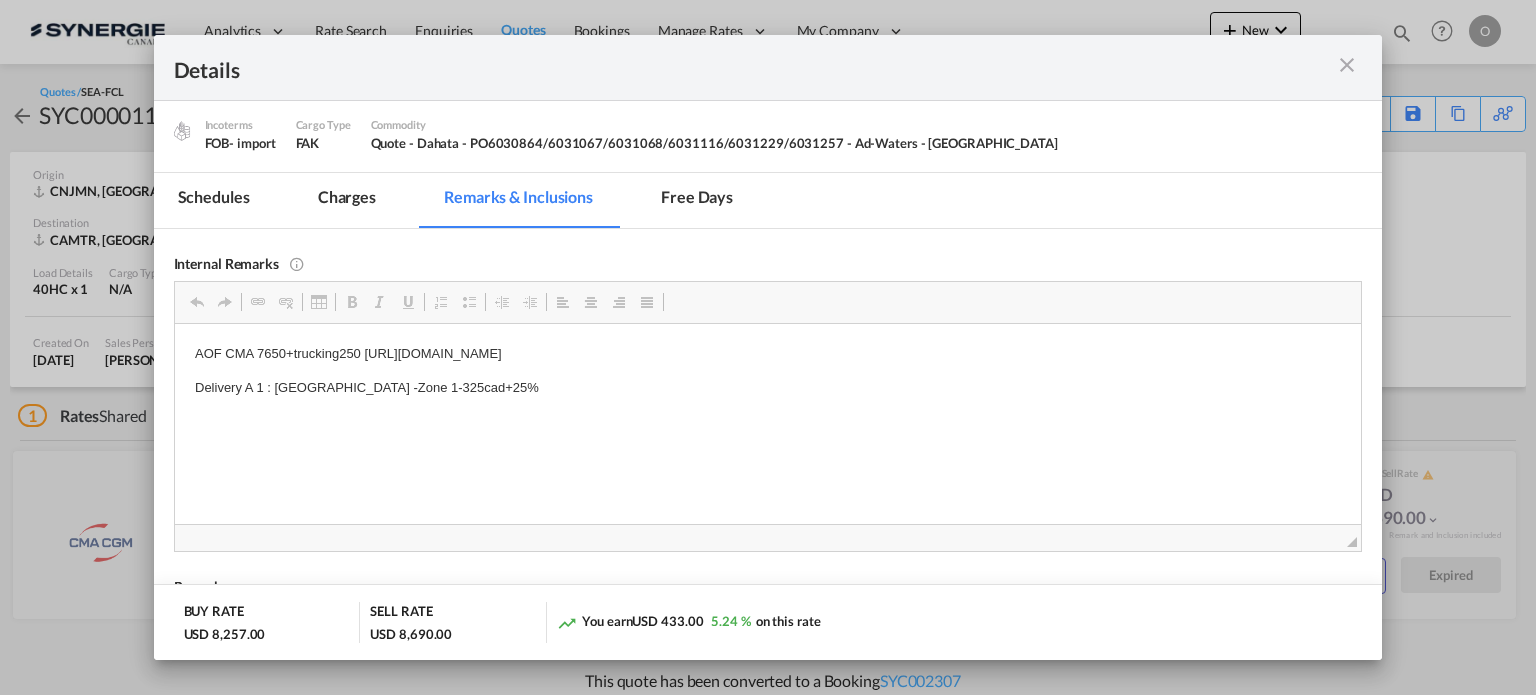 click at bounding box center (1347, 65) 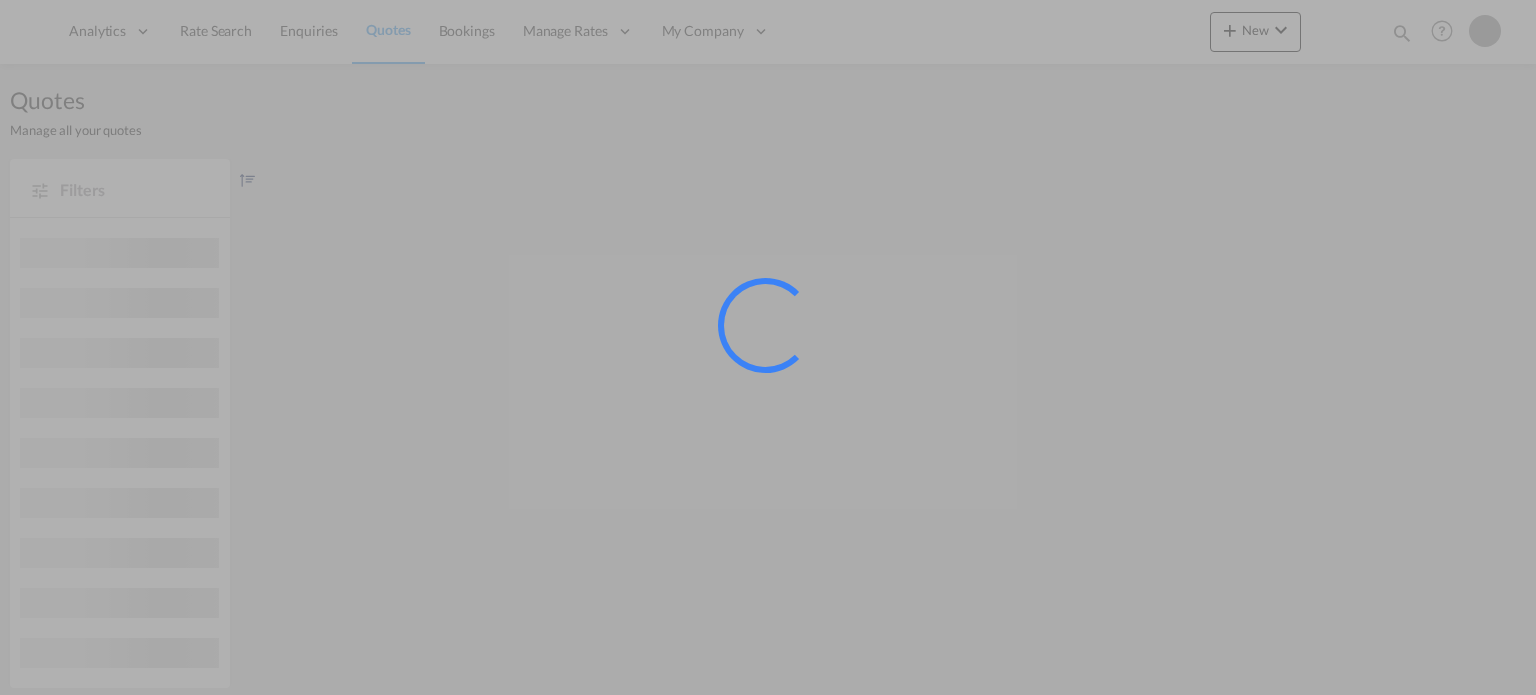 scroll, scrollTop: 0, scrollLeft: 0, axis: both 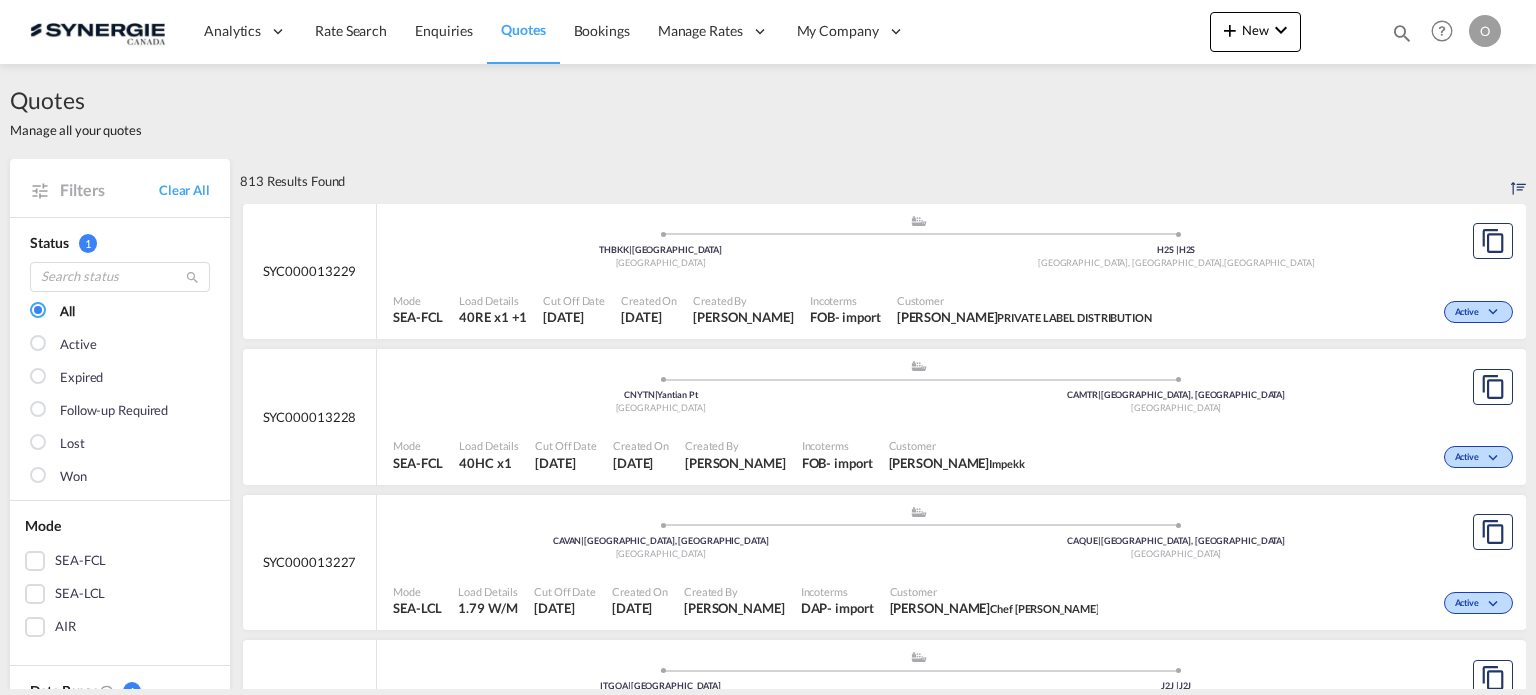 click at bounding box center (1402, 33) 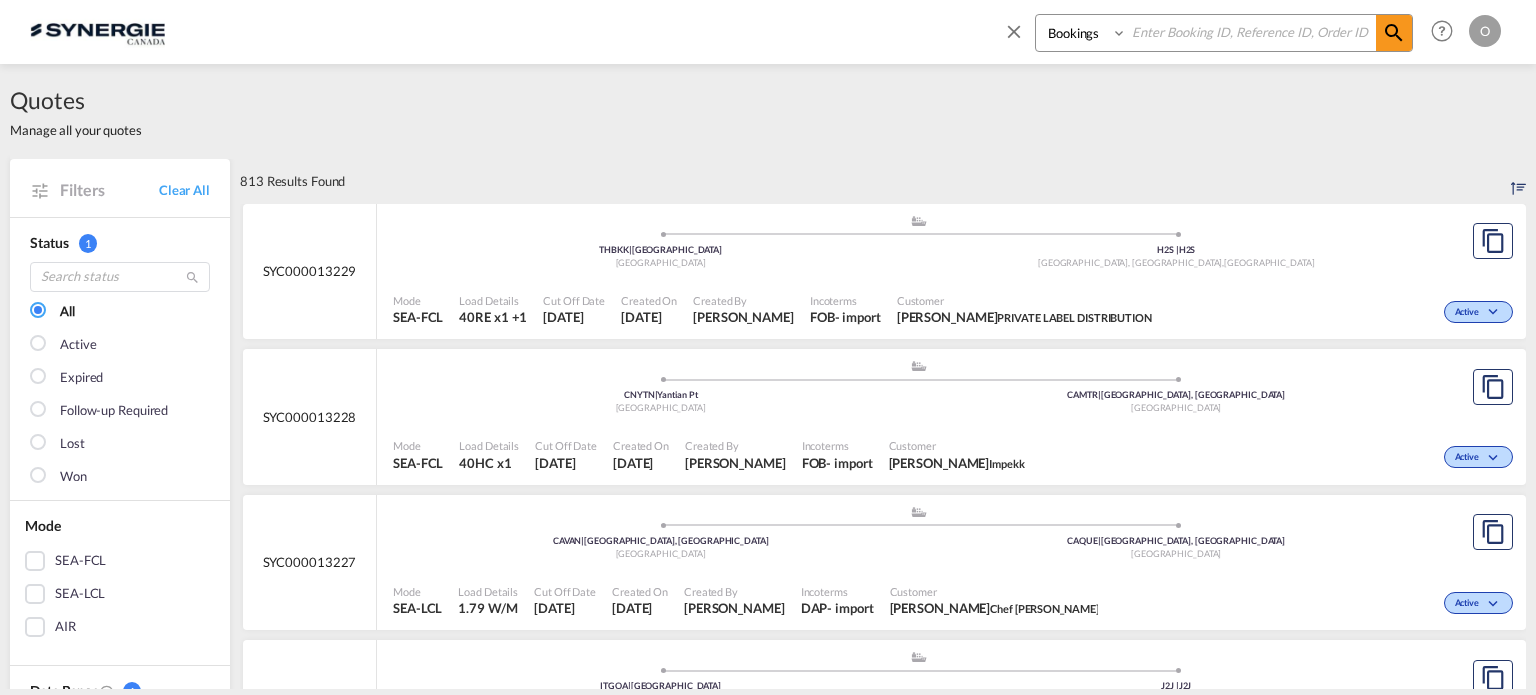 click on "Bookings Quotes Enquiries" at bounding box center (1083, 33) 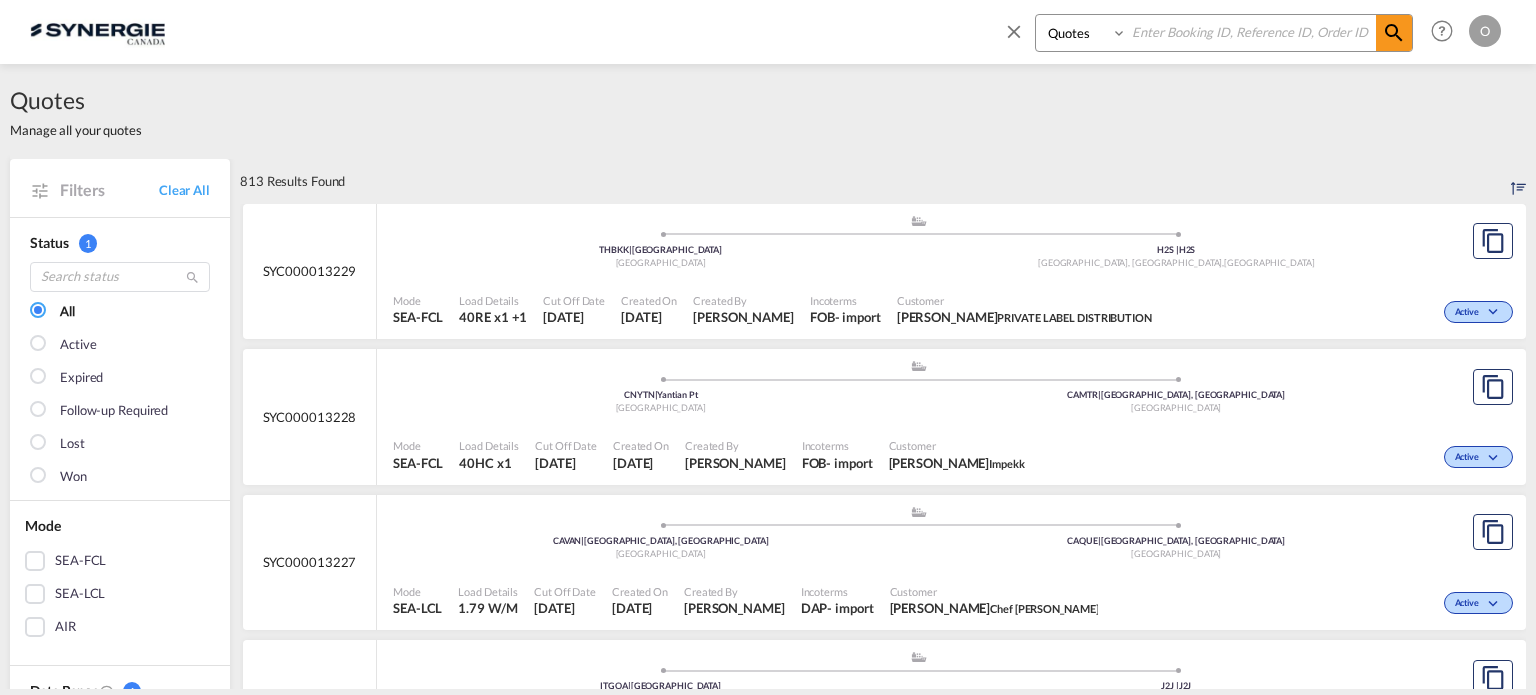 click on "Bookings Quotes Enquiries" at bounding box center [1083, 33] 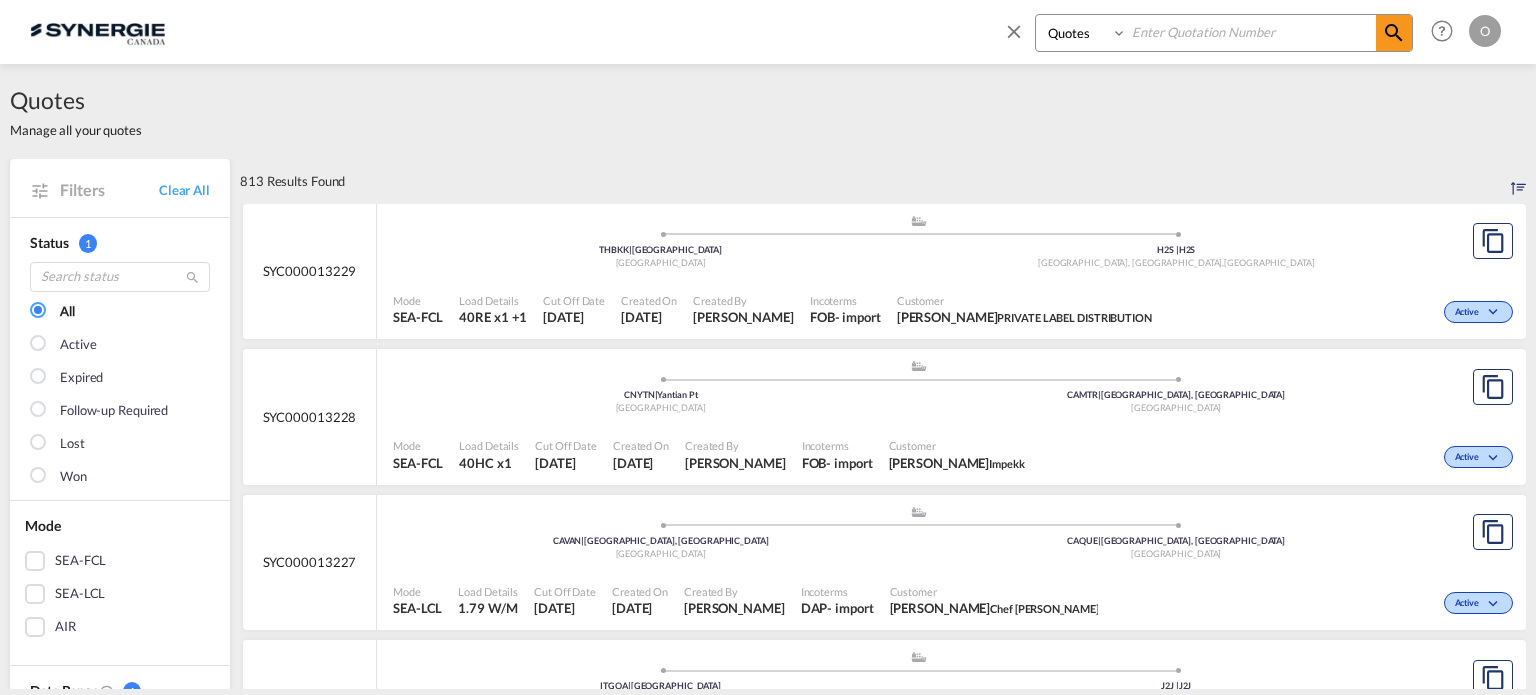 click at bounding box center [1251, 32] 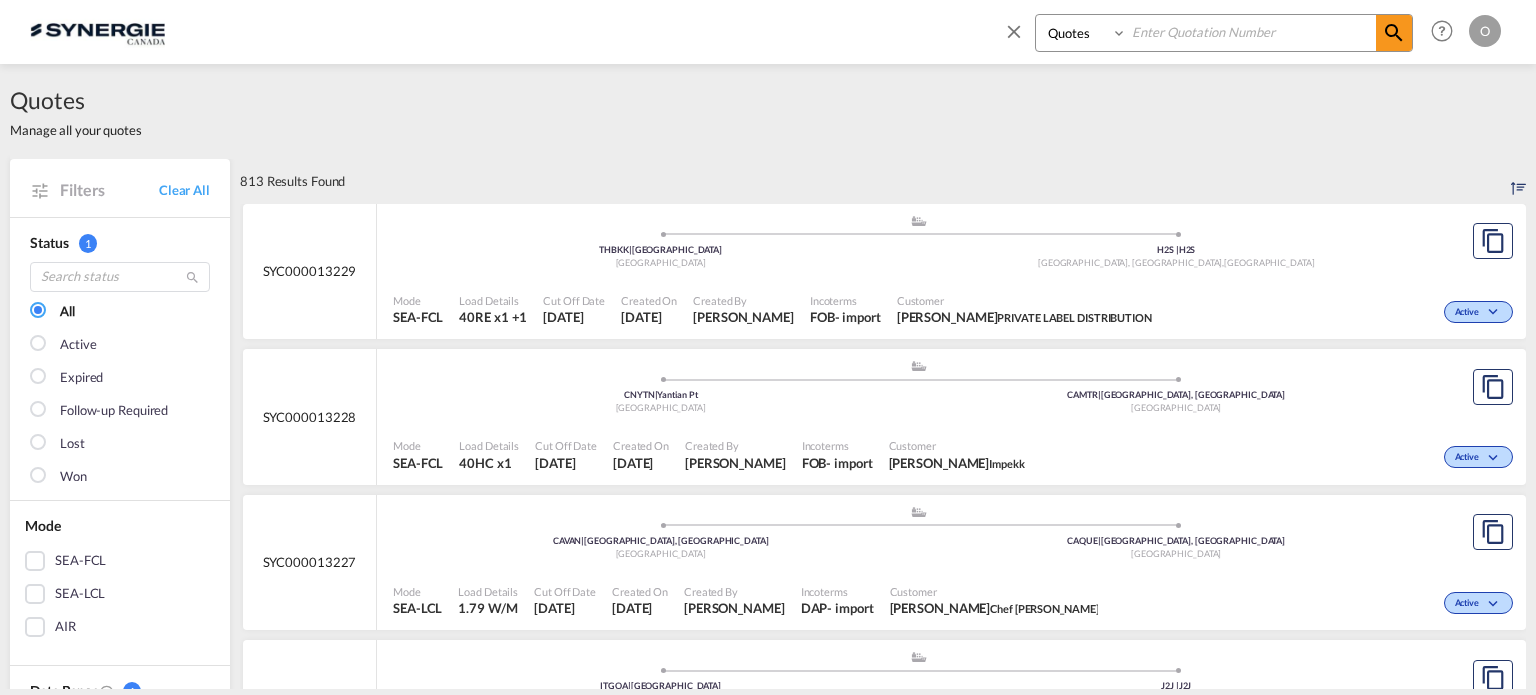 paste on "SYC000011600" 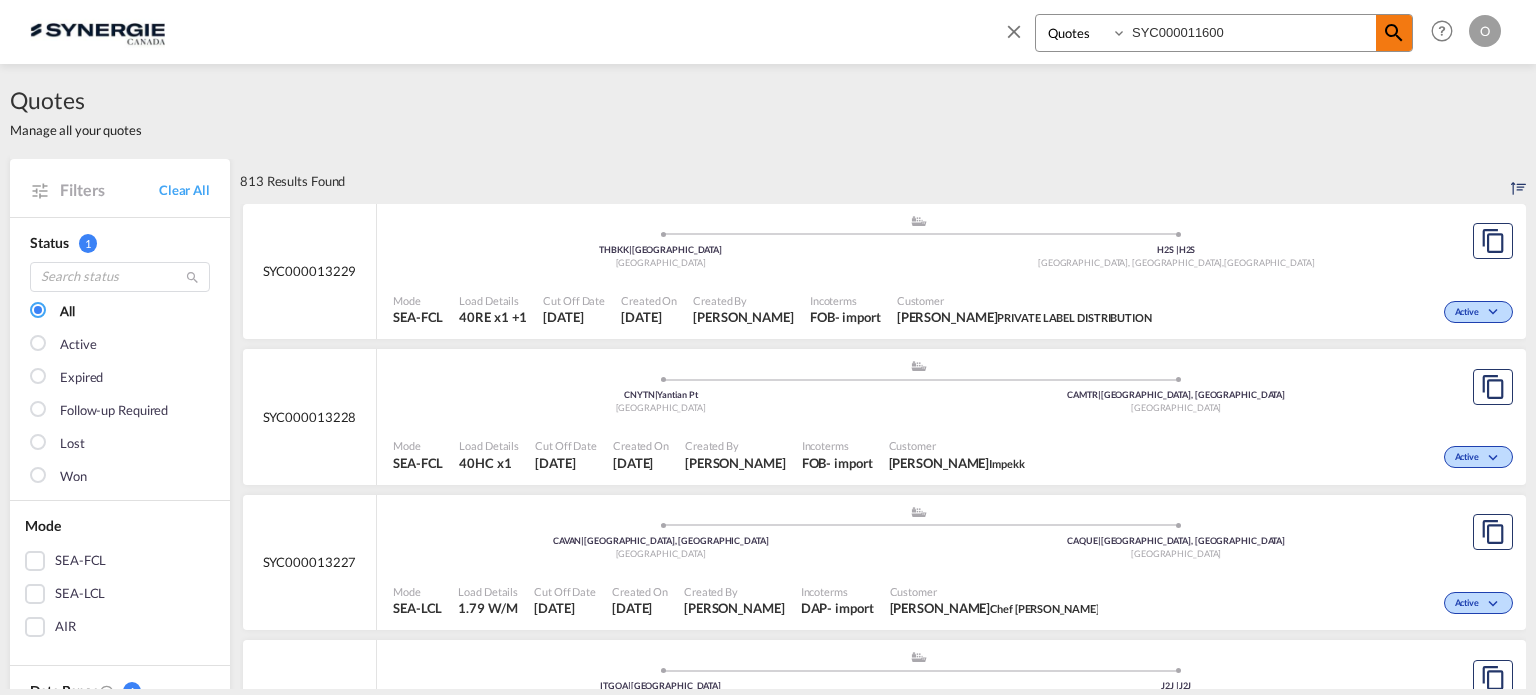 click at bounding box center (1394, 33) 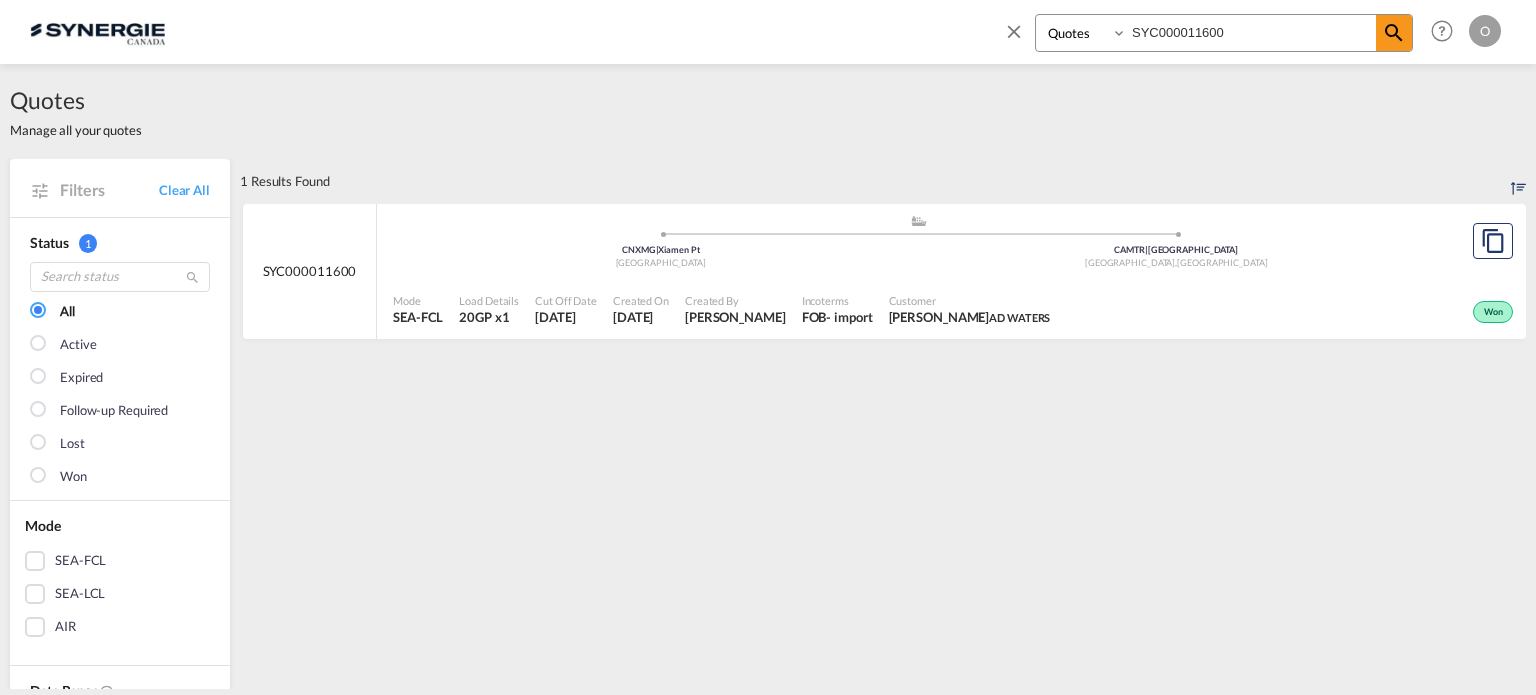 click on "Incoterms   FOB - import" at bounding box center [837, 310] 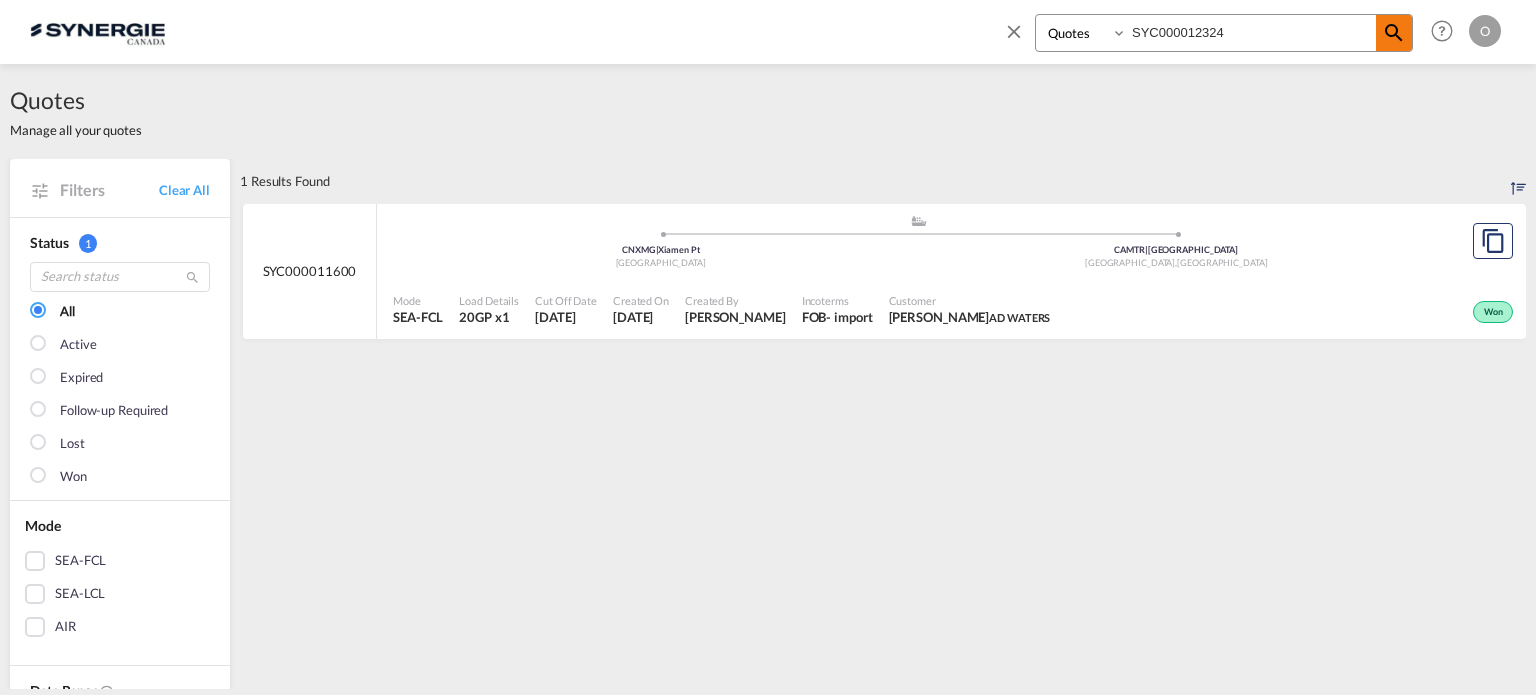 type on "SYC000012324" 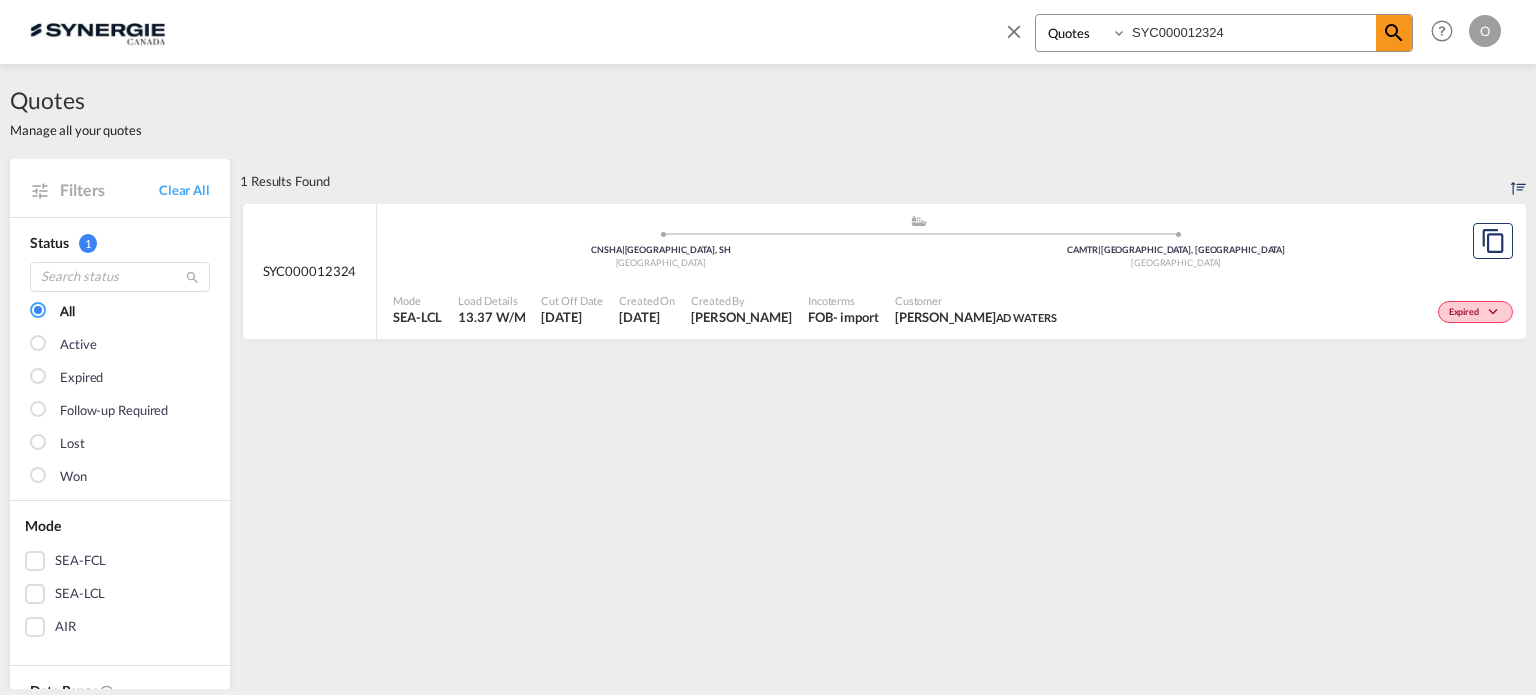click on "Incoterms" at bounding box center (843, 300) 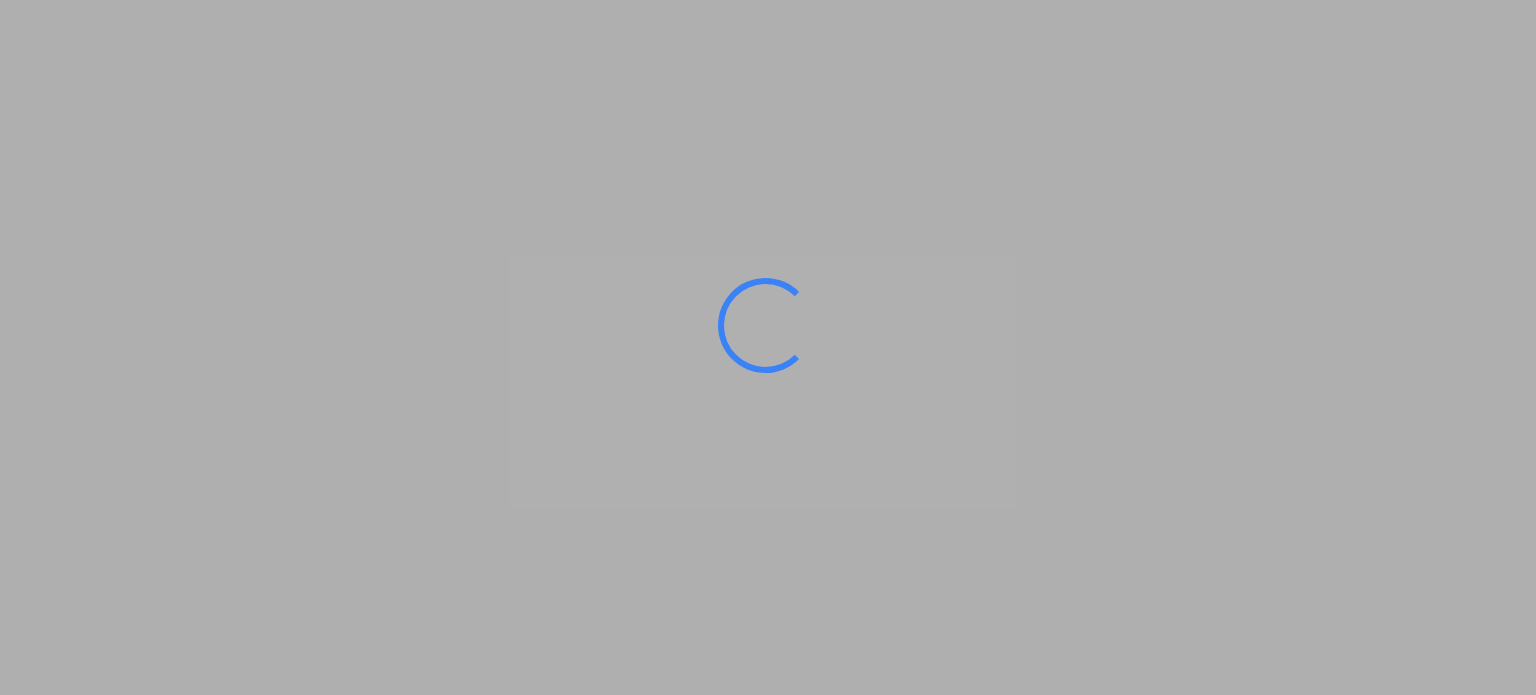 scroll, scrollTop: 0, scrollLeft: 0, axis: both 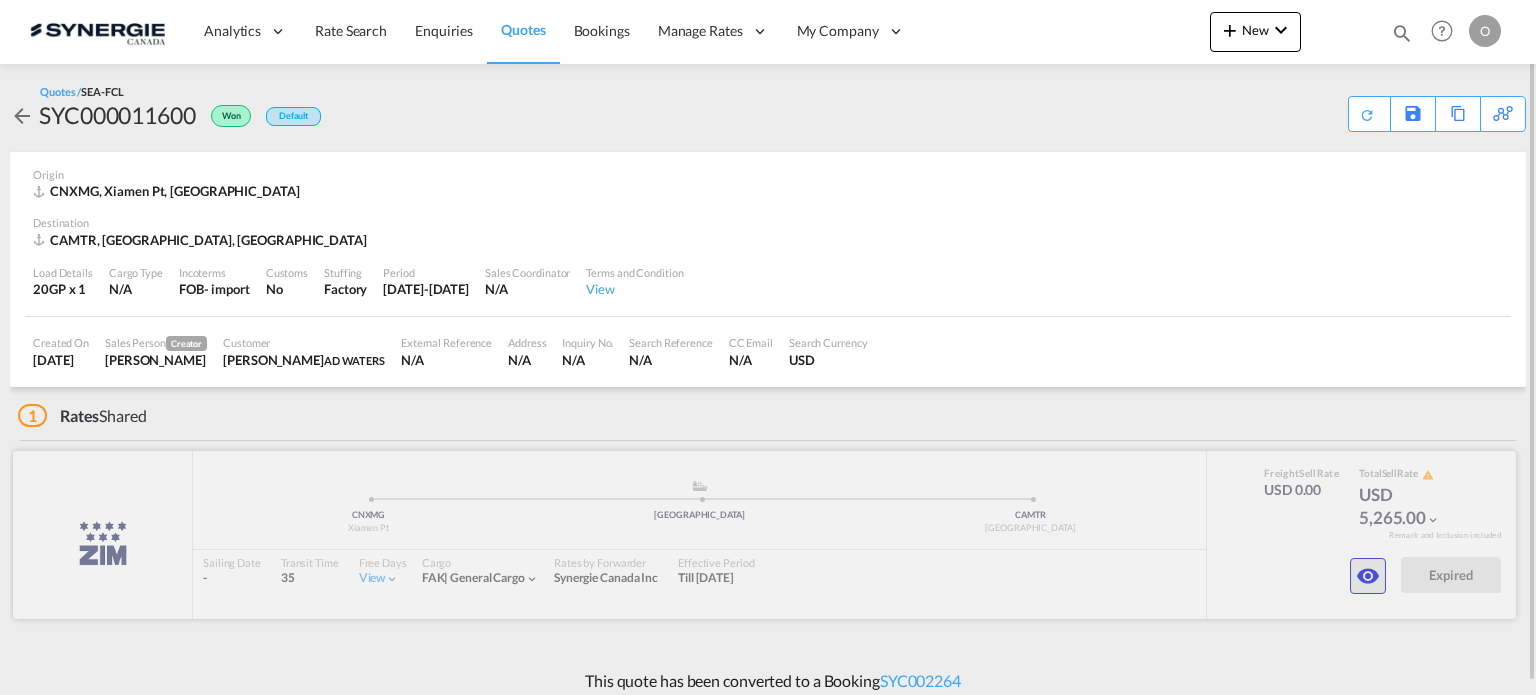 click at bounding box center [1368, 576] 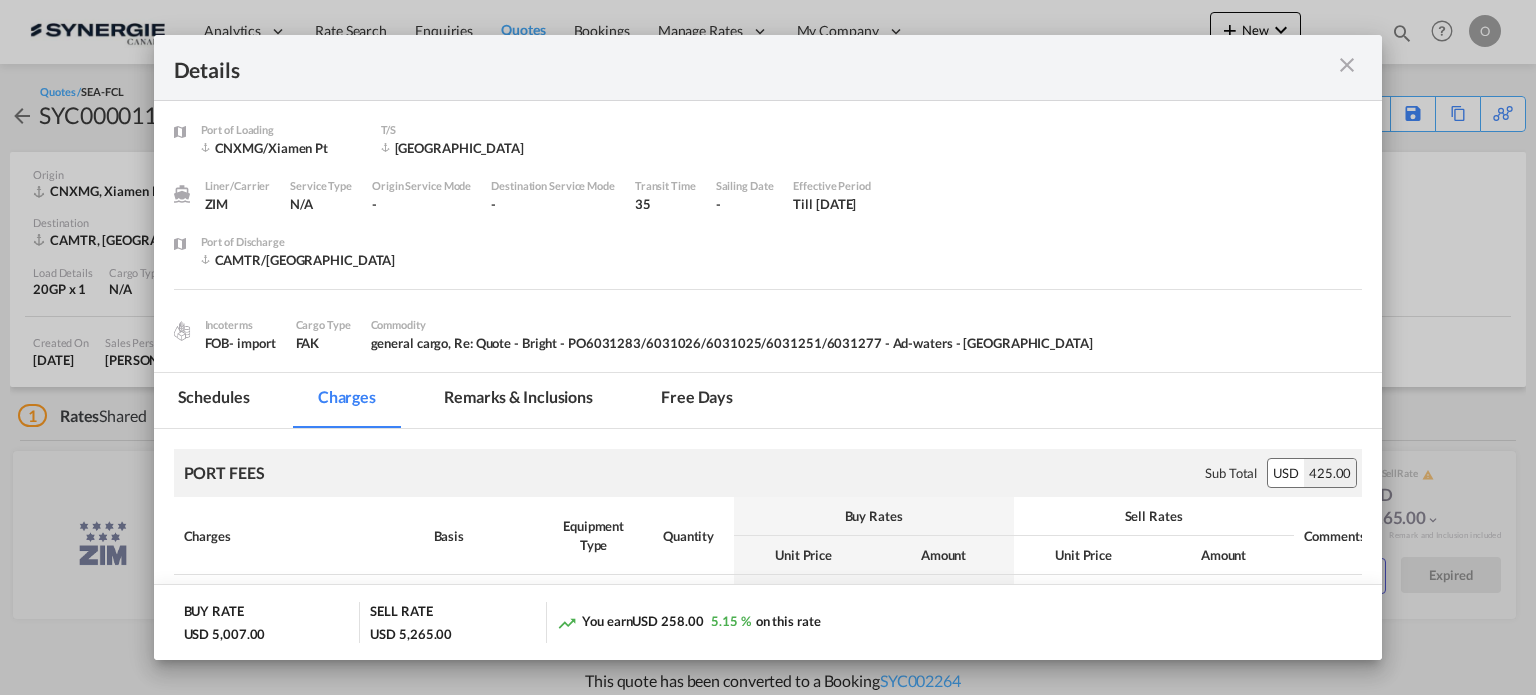 click on "Remarks & Inclusions" at bounding box center [518, 400] 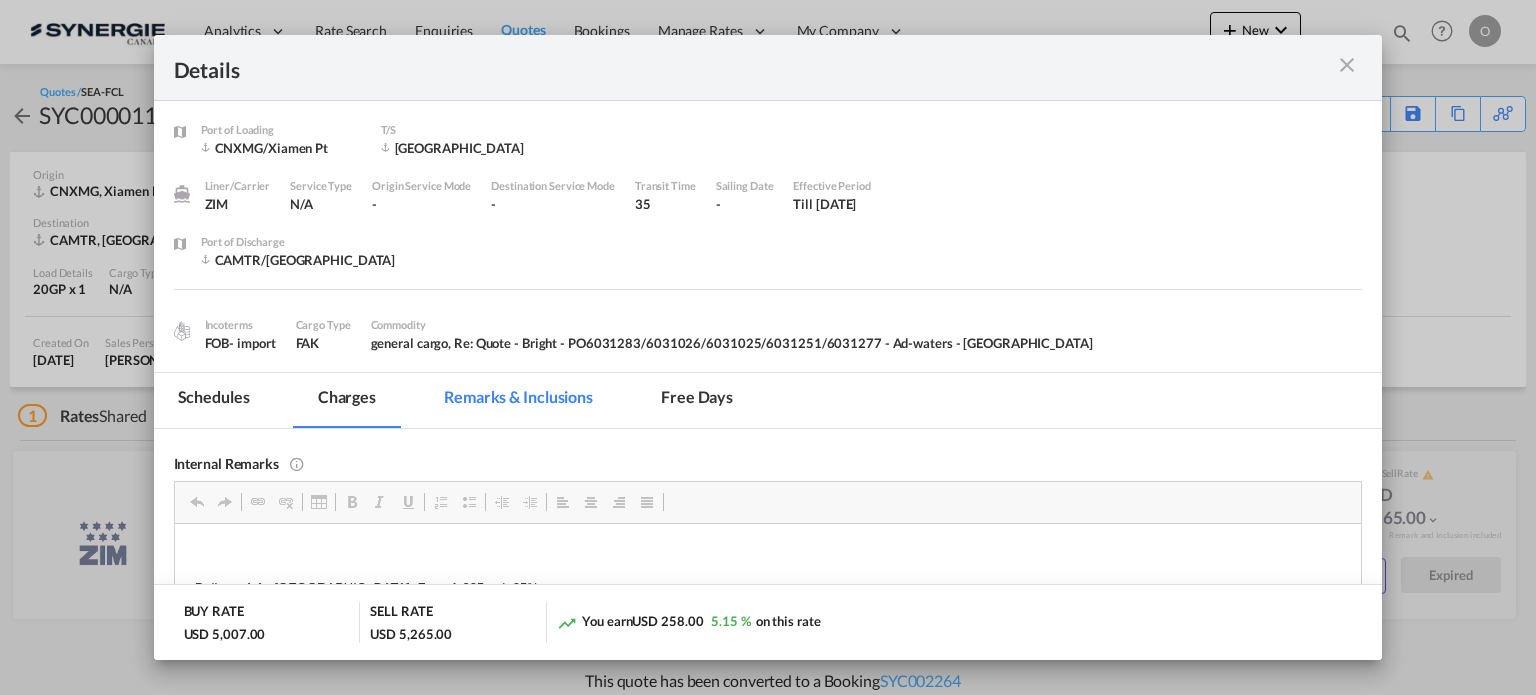 scroll, scrollTop: 0, scrollLeft: 0, axis: both 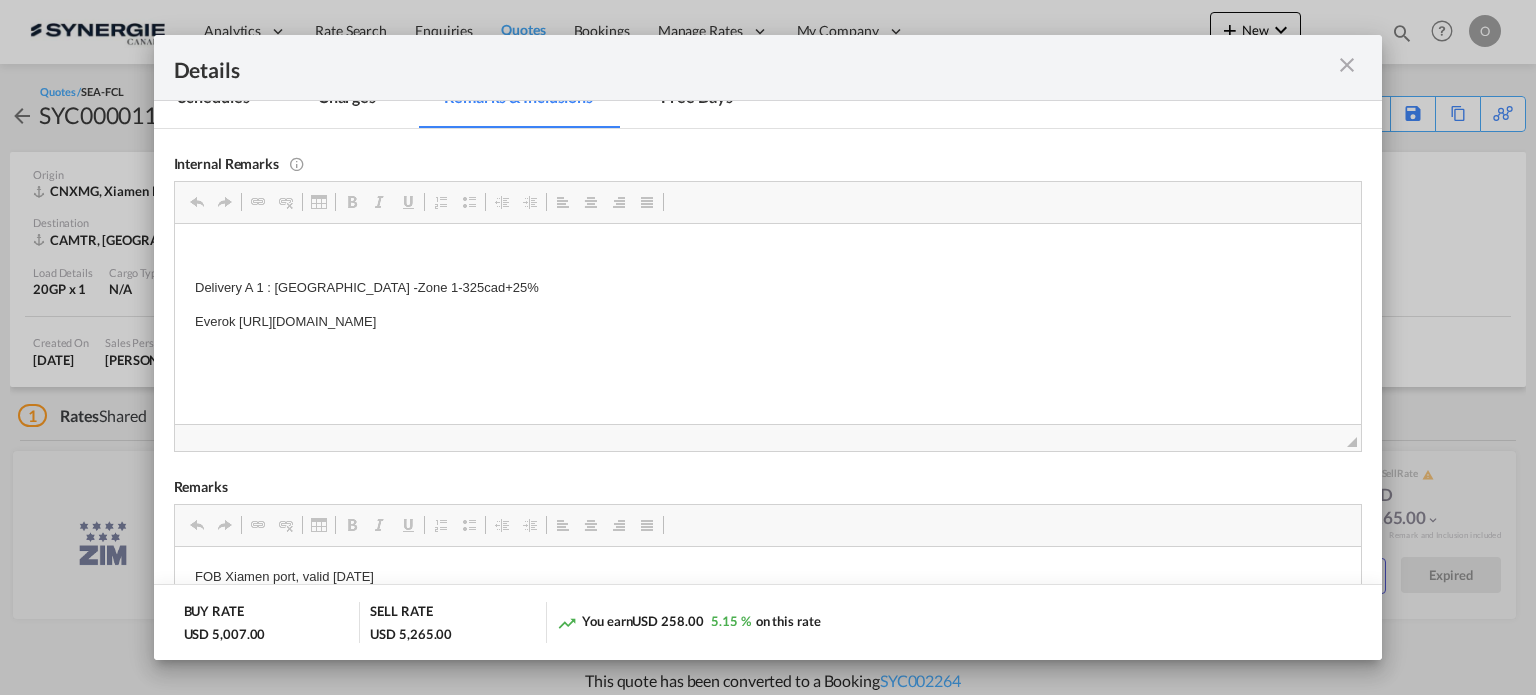 click at bounding box center (1347, 65) 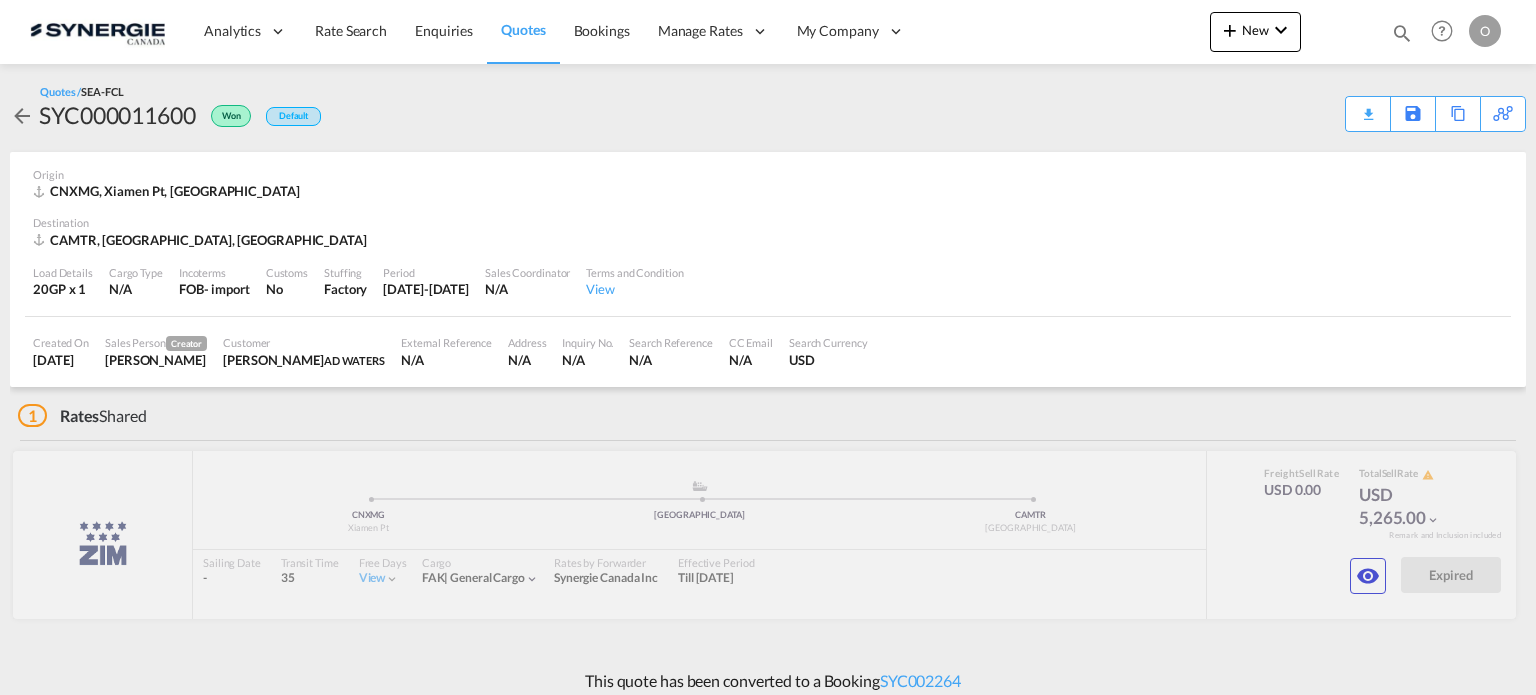 scroll, scrollTop: 89, scrollLeft: 0, axis: vertical 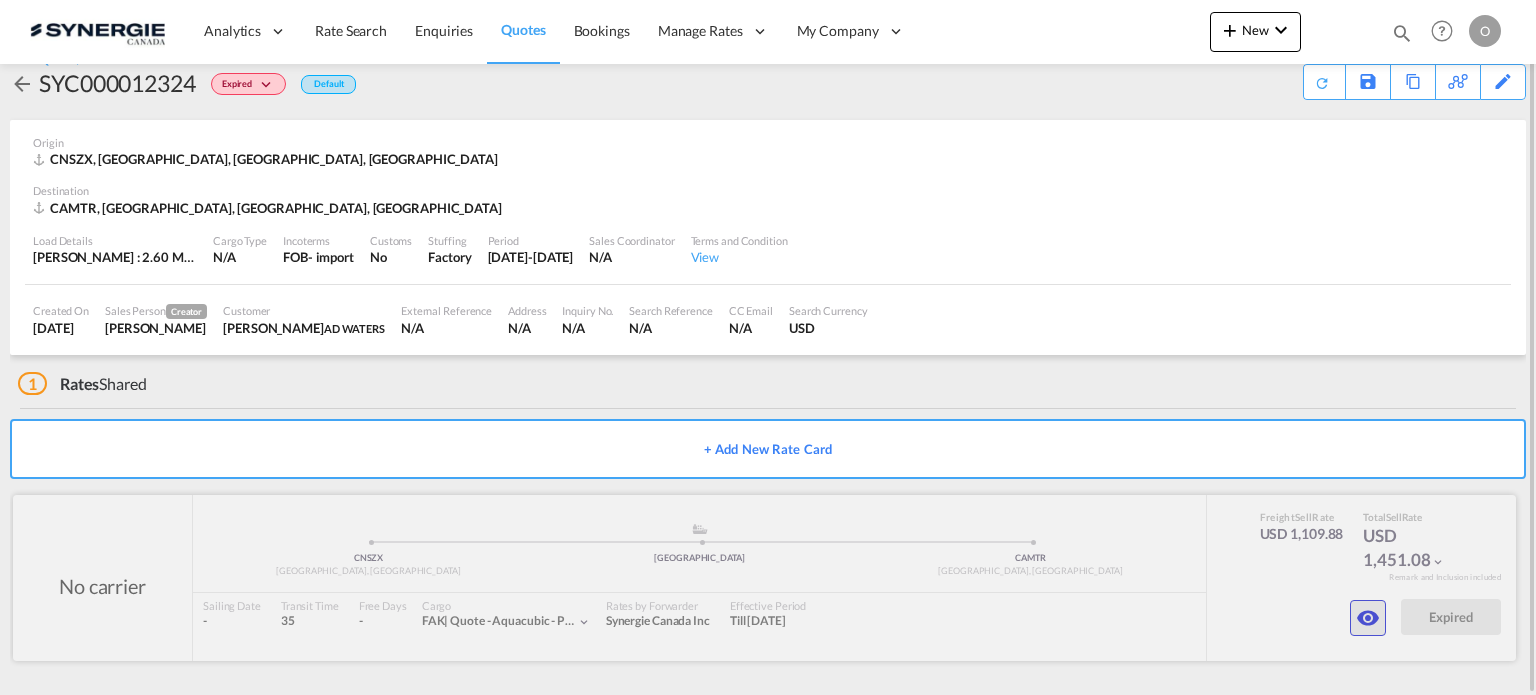 click at bounding box center [1368, 618] 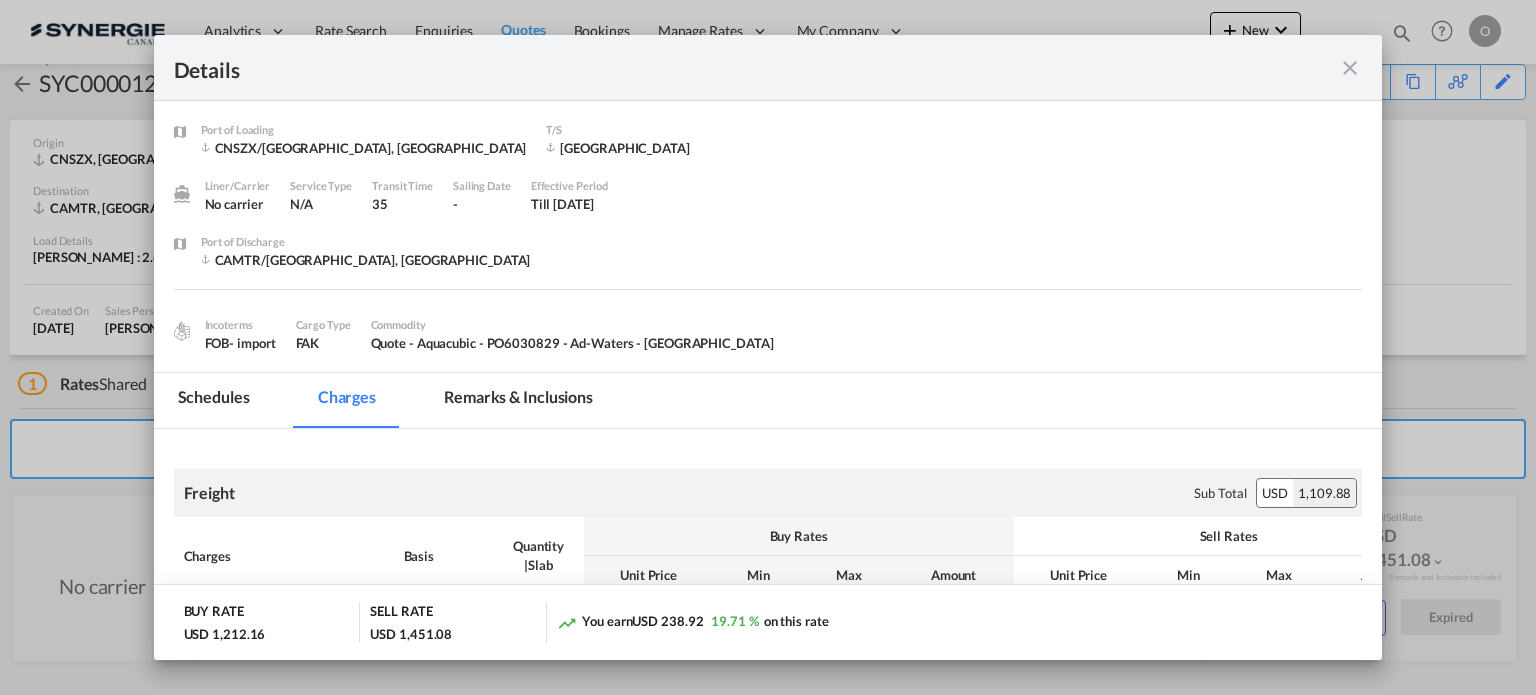 click on "Remarks & Inclusions" at bounding box center (518, 400) 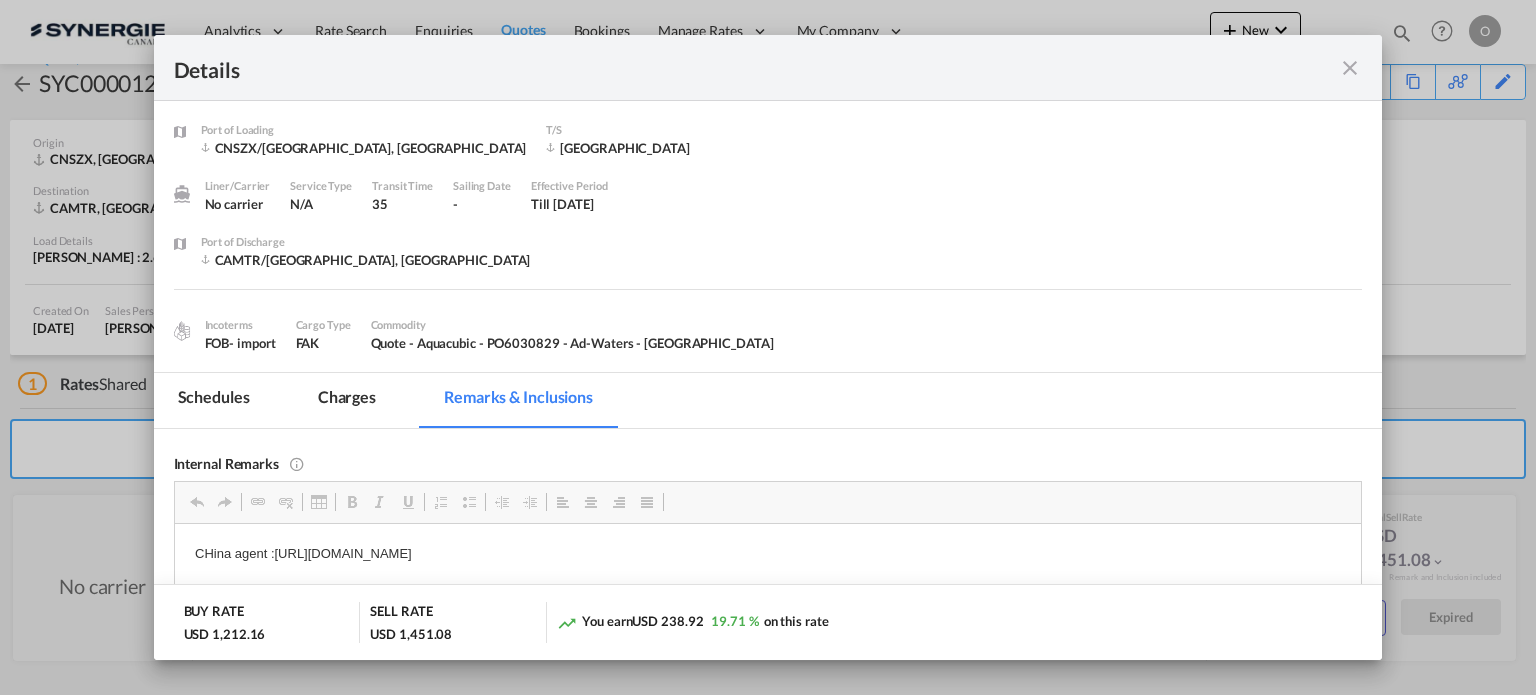 scroll, scrollTop: 0, scrollLeft: 0, axis: both 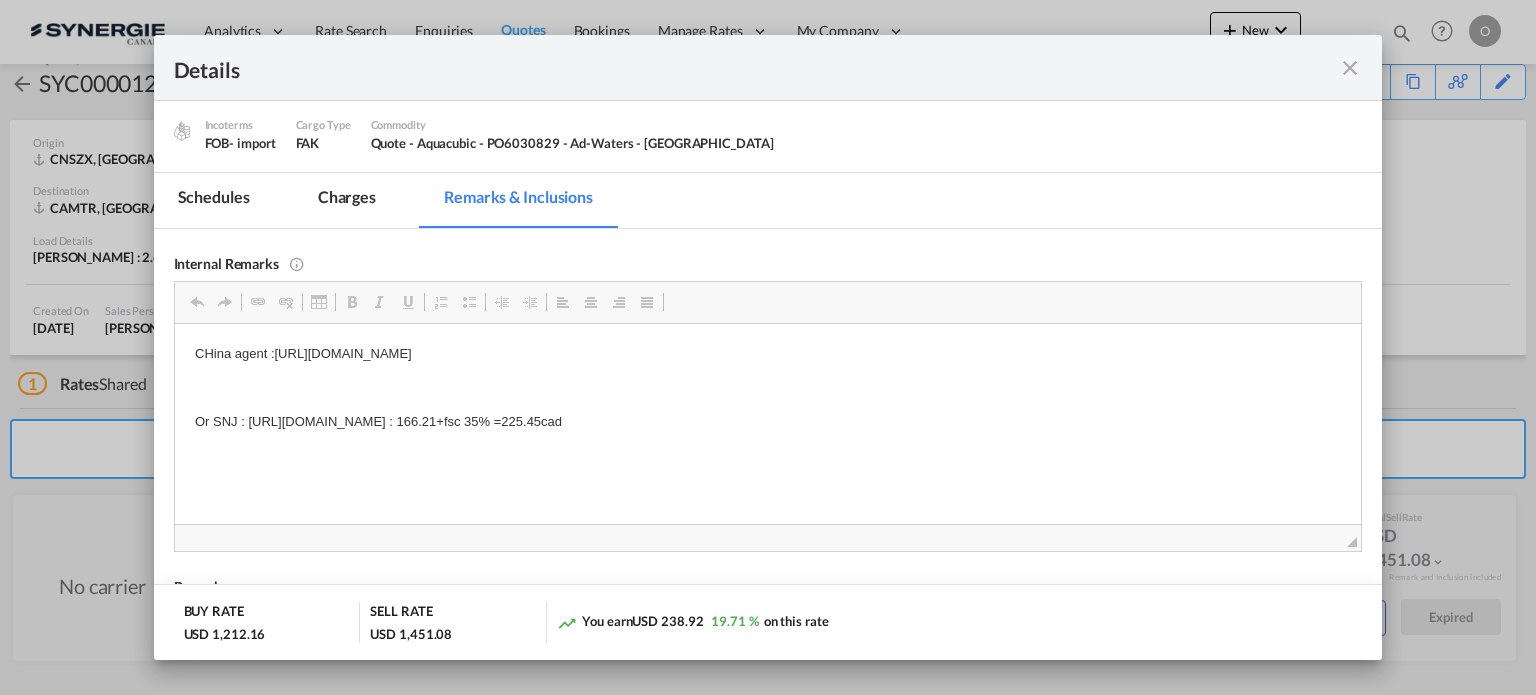 drag, startPoint x: 982, startPoint y: 421, endPoint x: 433, endPoint y: 417, distance: 549.0146 